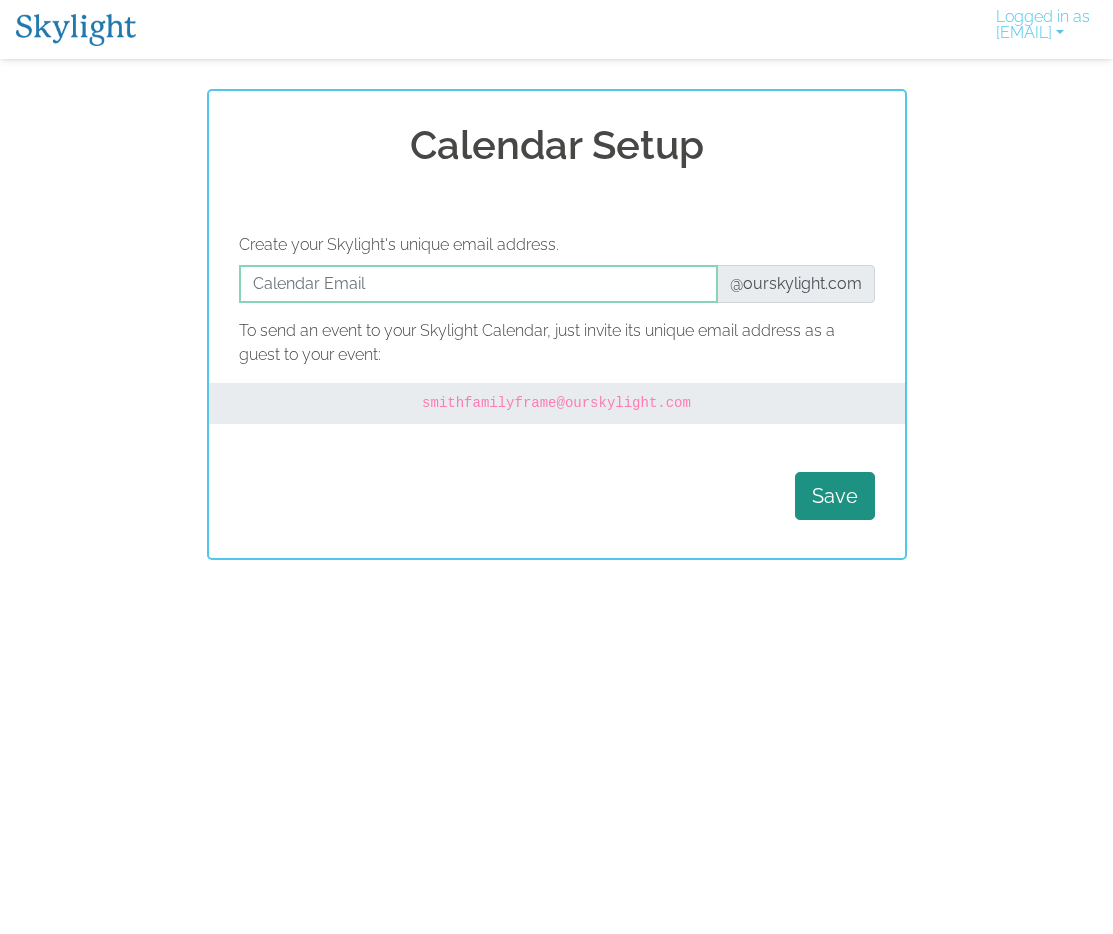 scroll, scrollTop: 0, scrollLeft: 0, axis: both 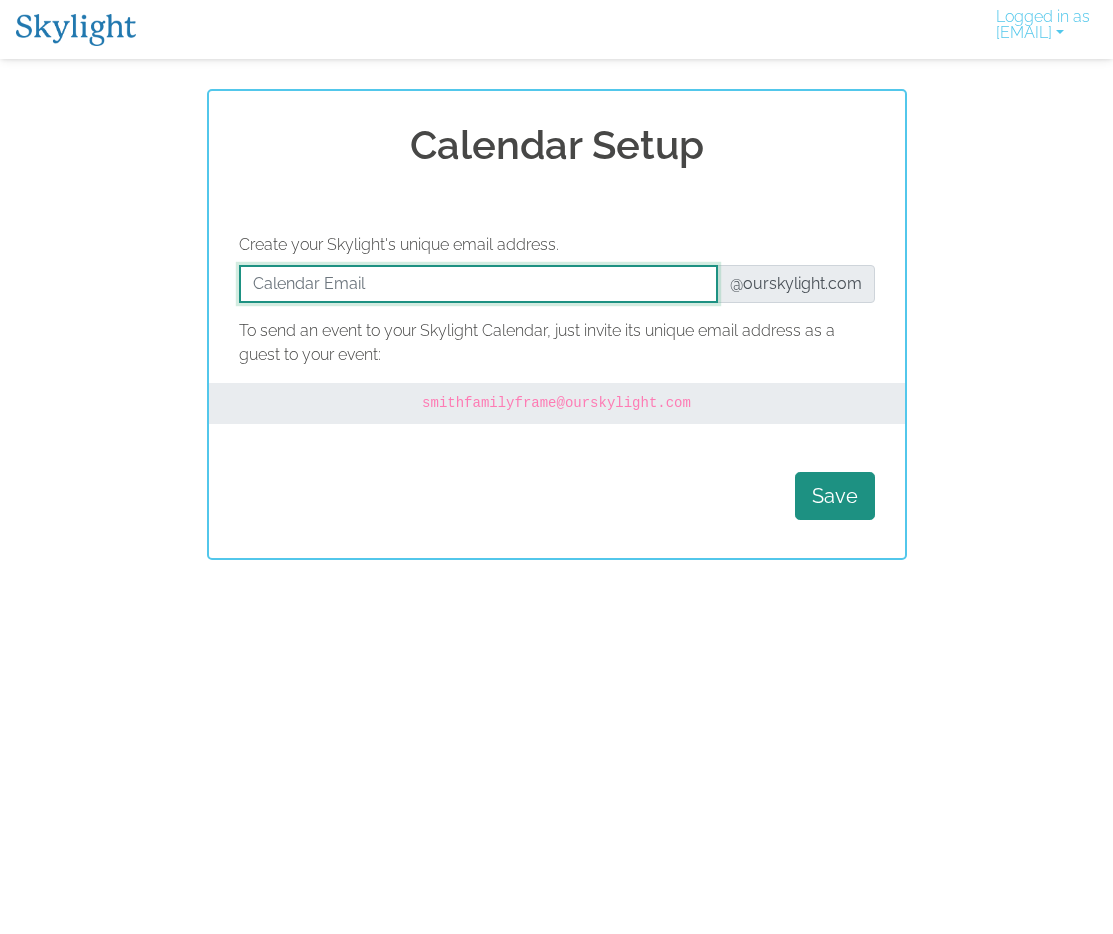 click at bounding box center [478, 284] 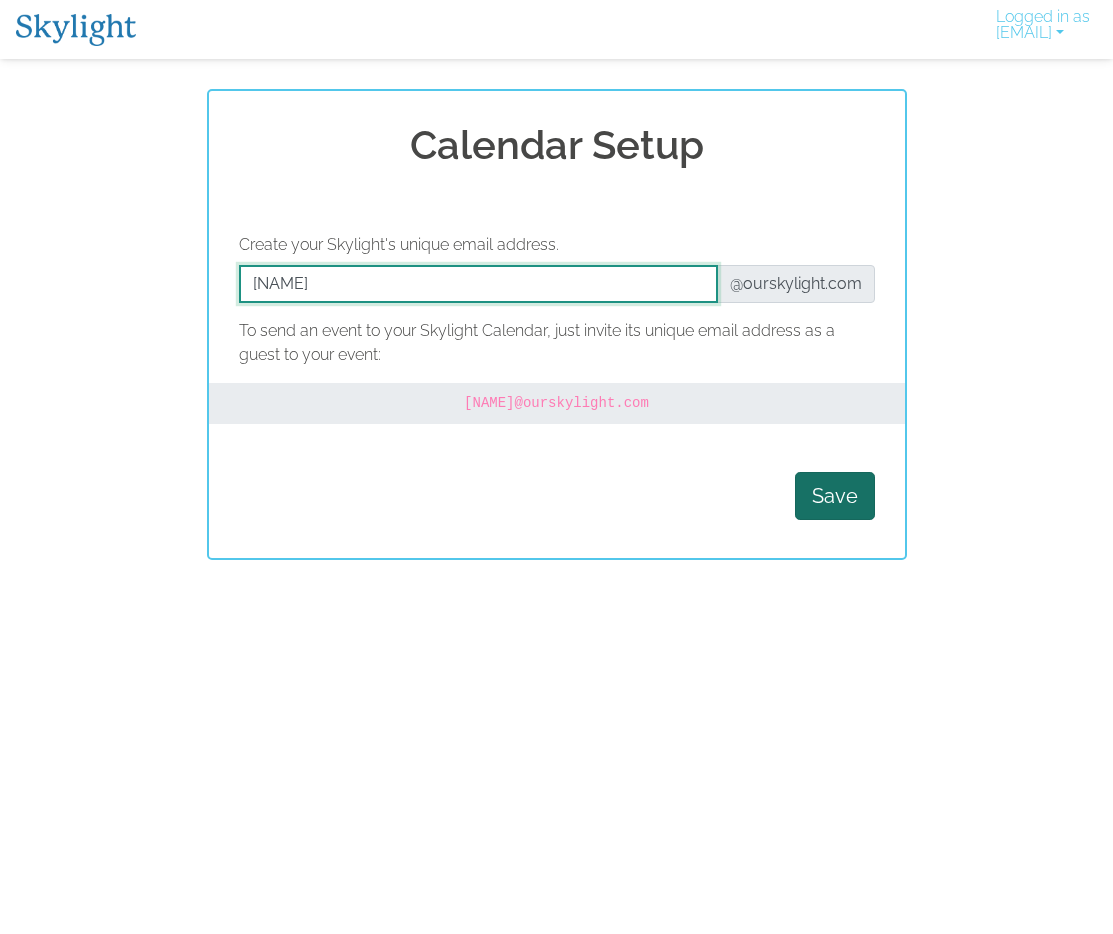 type on "[EMAIL]" 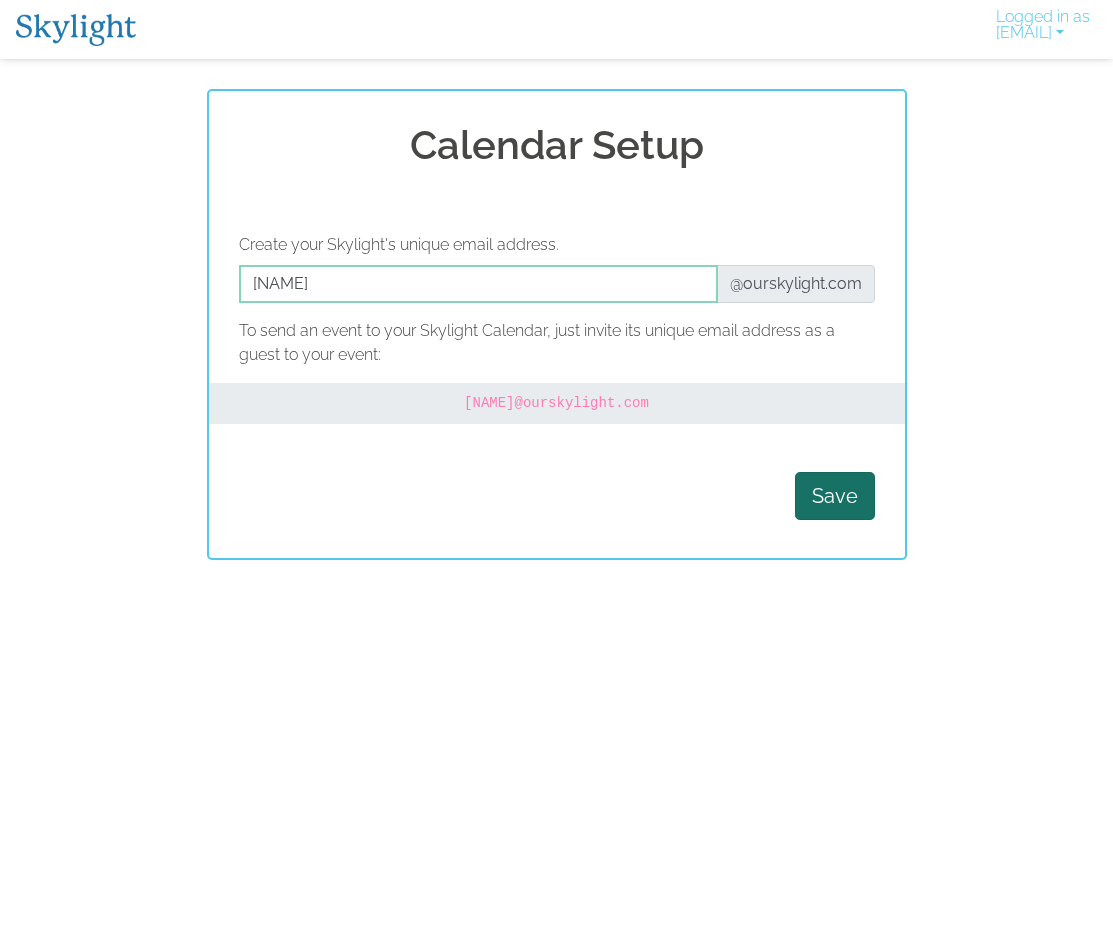 click on "Save" at bounding box center [835, 496] 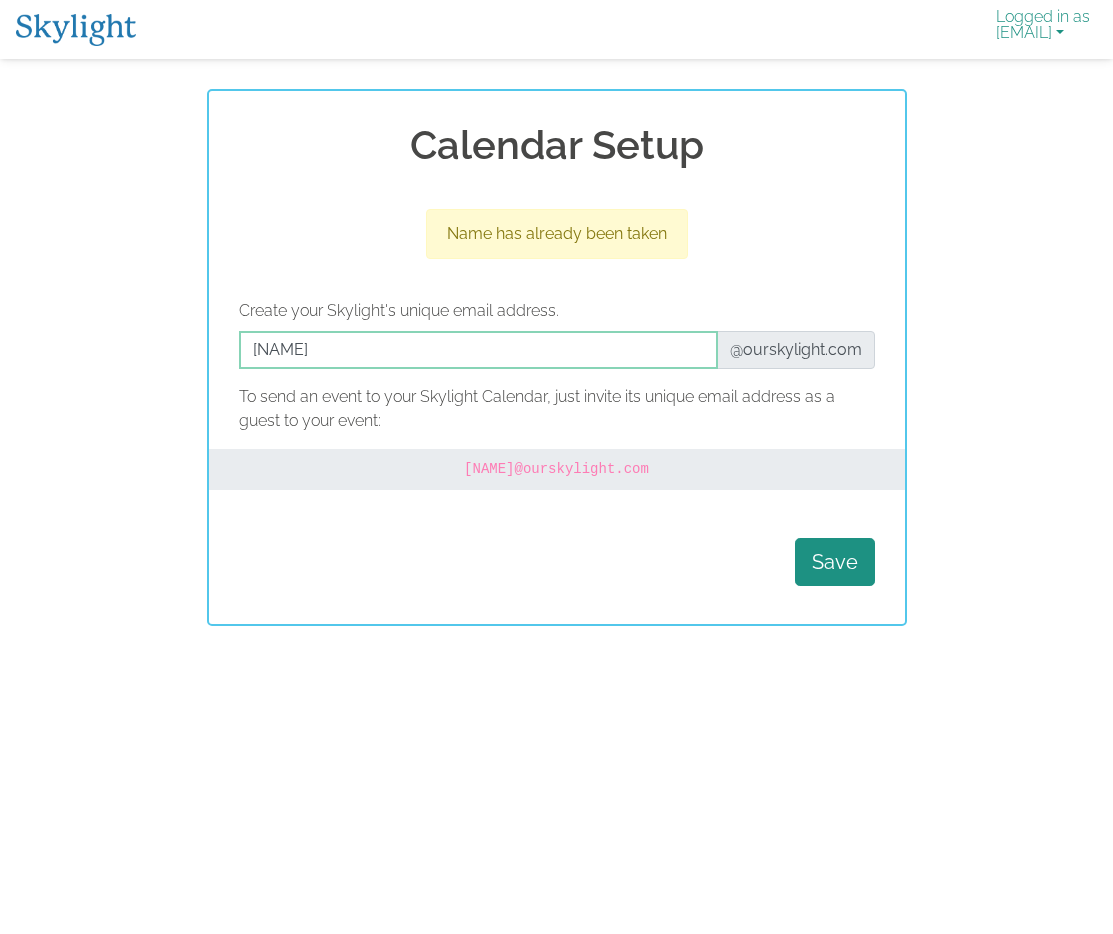 click on "Logged in as [EMAIL]" at bounding box center (1043, 29) 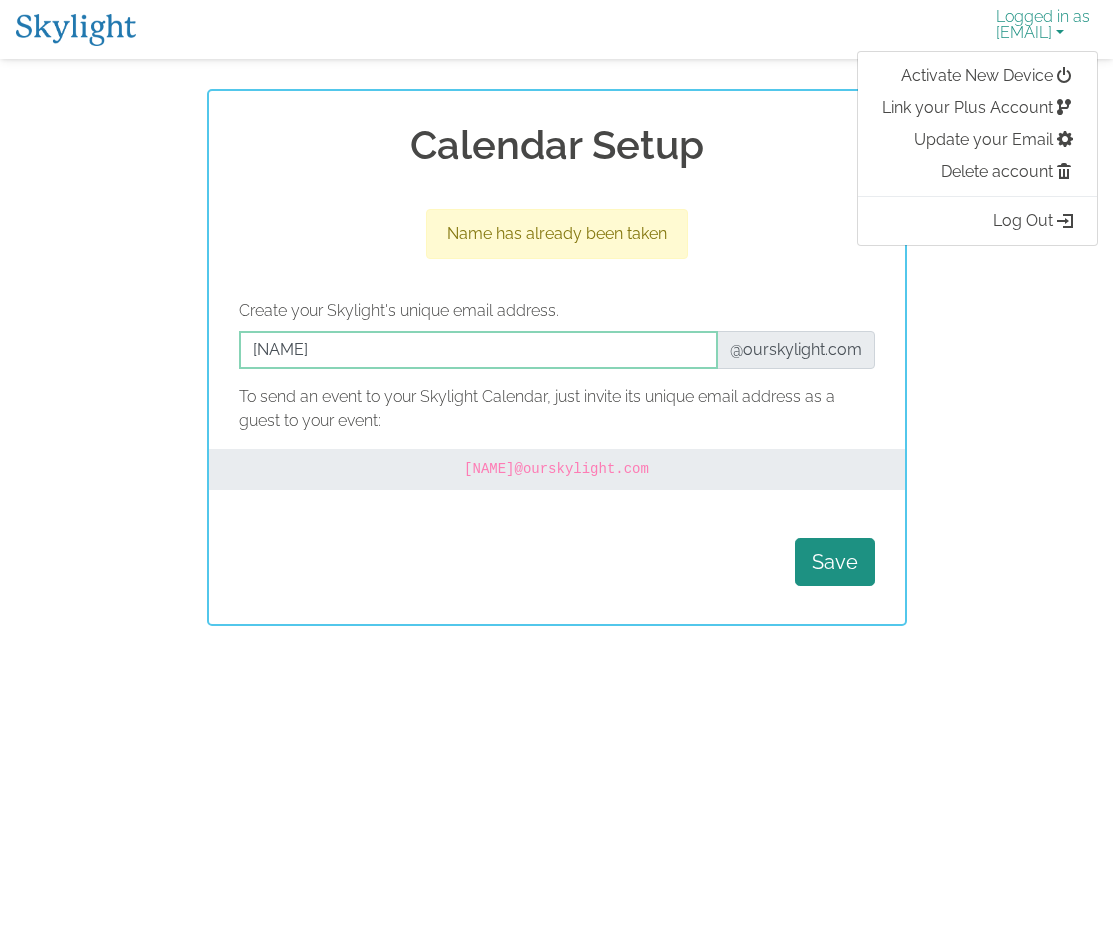 click on "Logged in as [EMAIL]" at bounding box center [1043, 29] 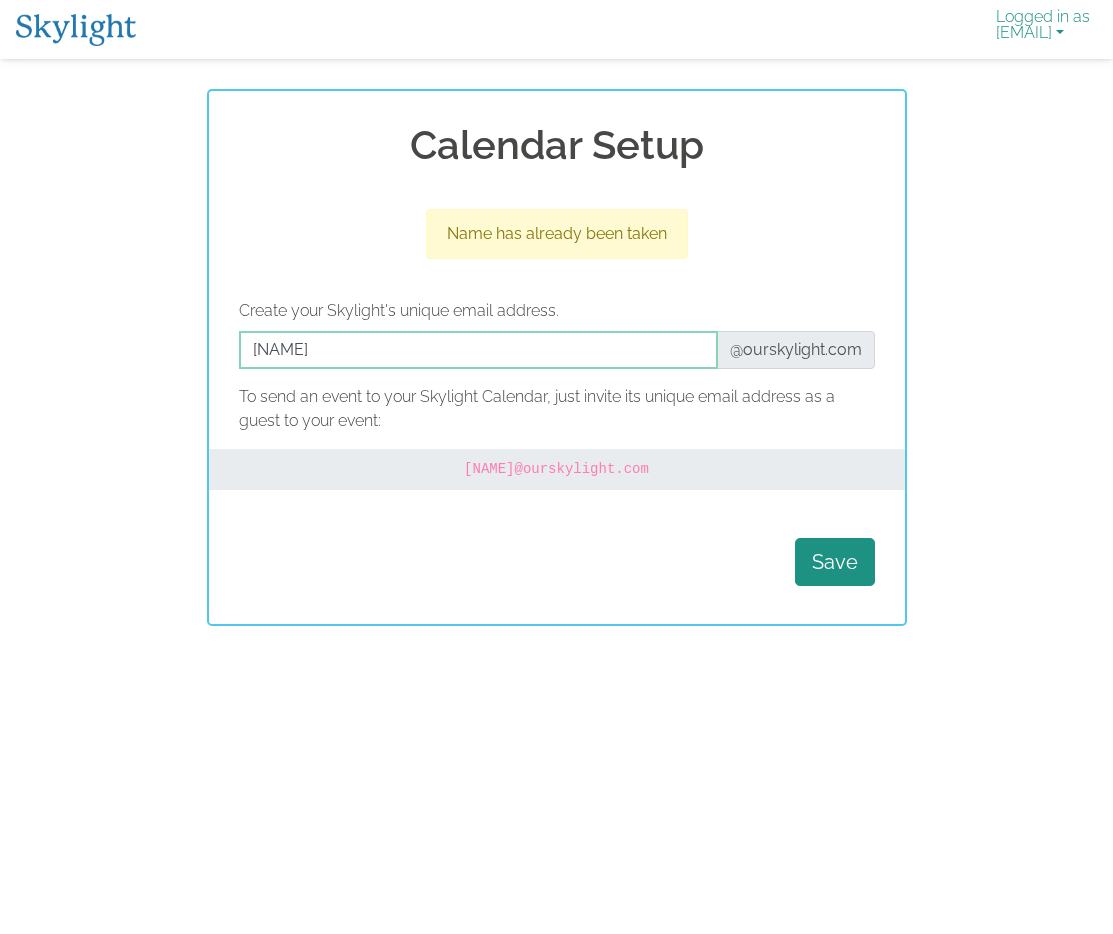 click on "Logged in as [EMAIL]" at bounding box center [1043, 29] 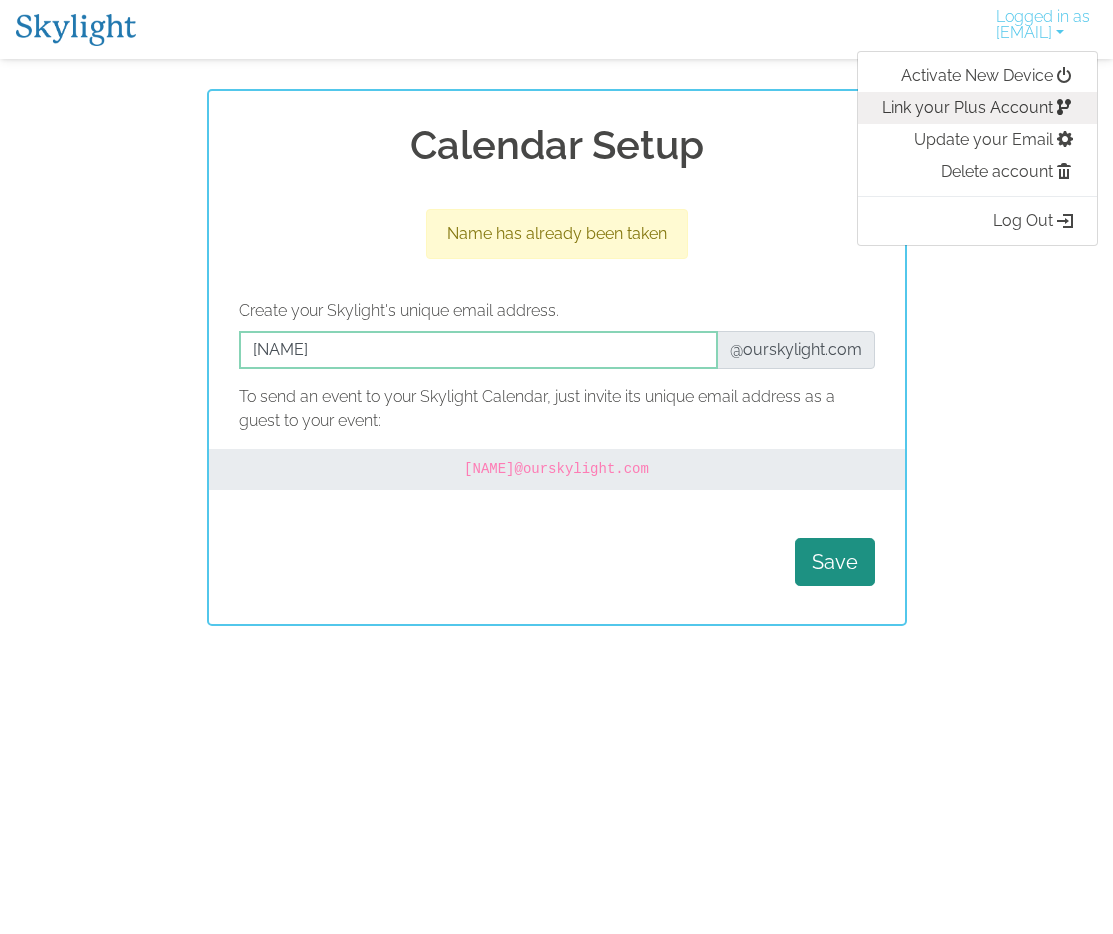 click on "Link your Plus Account" at bounding box center [977, 108] 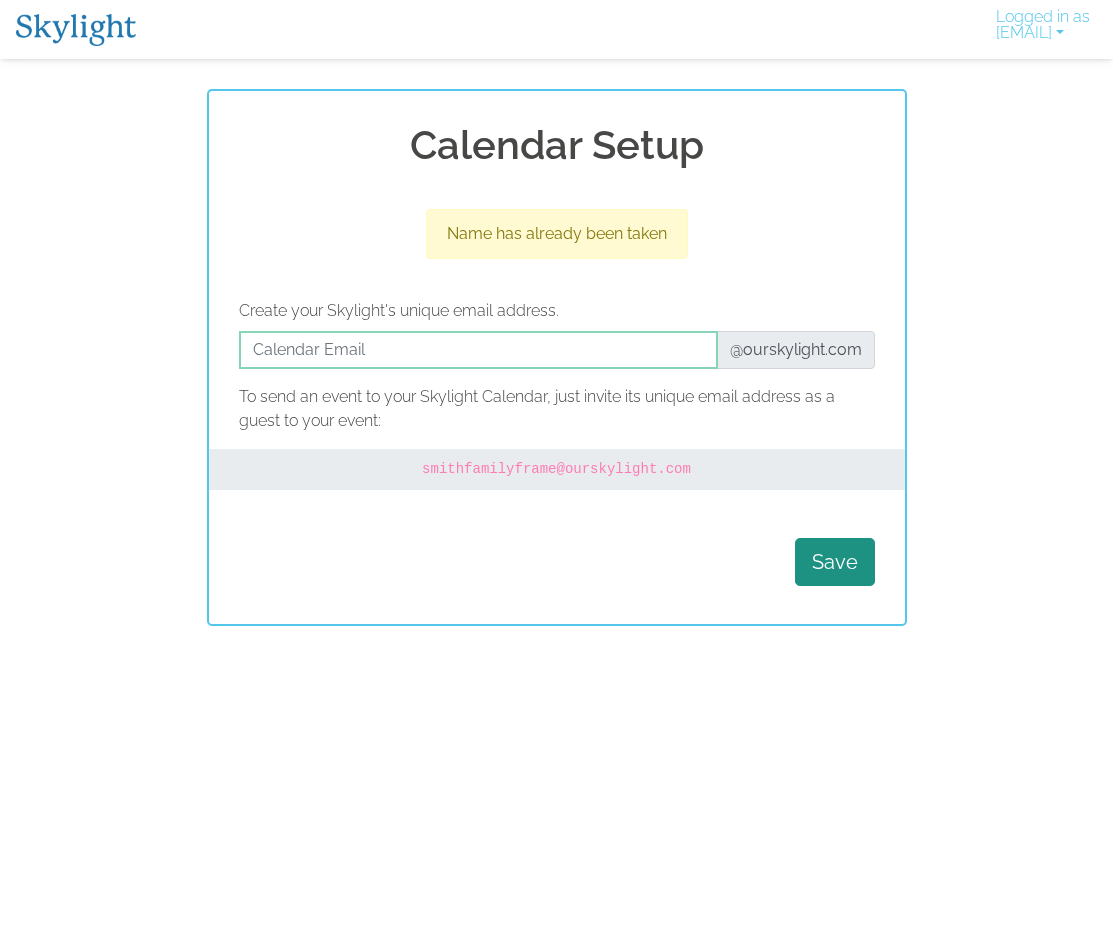 scroll, scrollTop: 0, scrollLeft: 0, axis: both 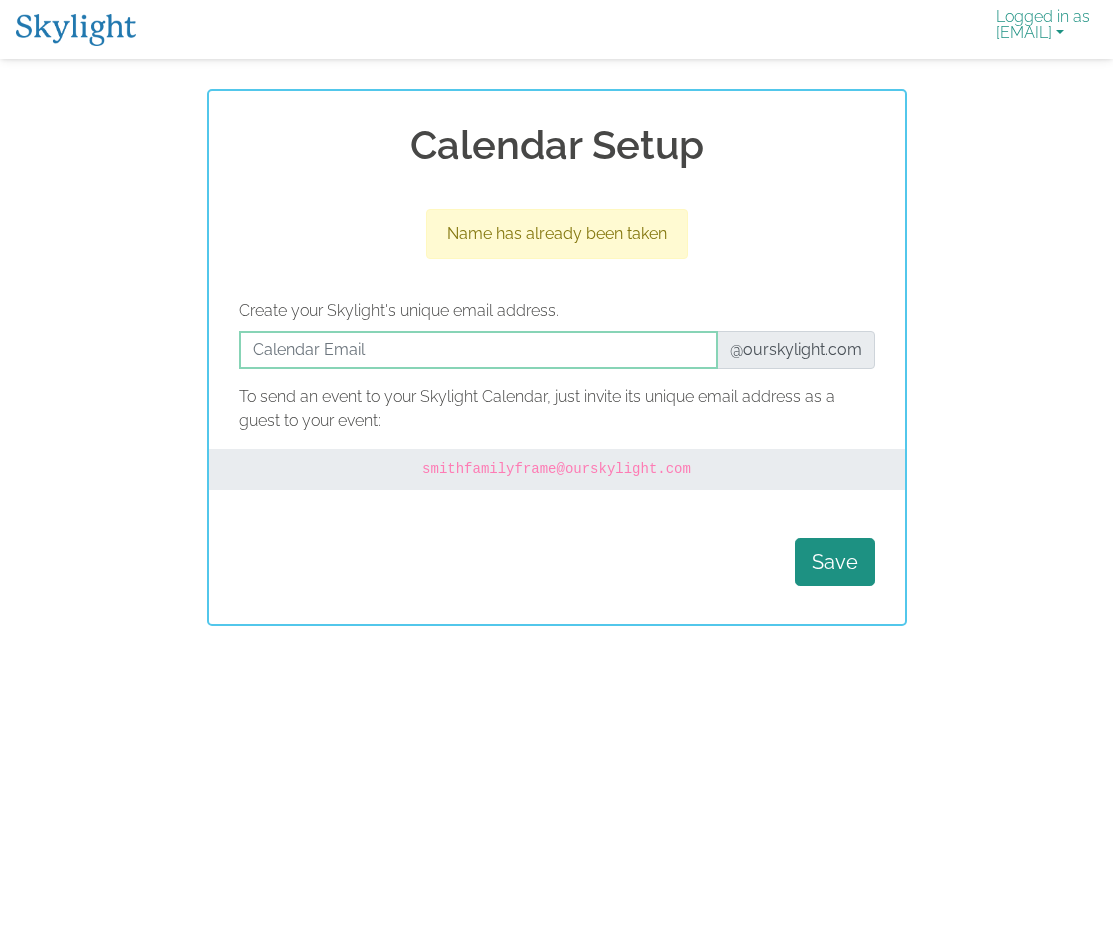 click on "Logged in as [EMAIL]" at bounding box center (1043, 29) 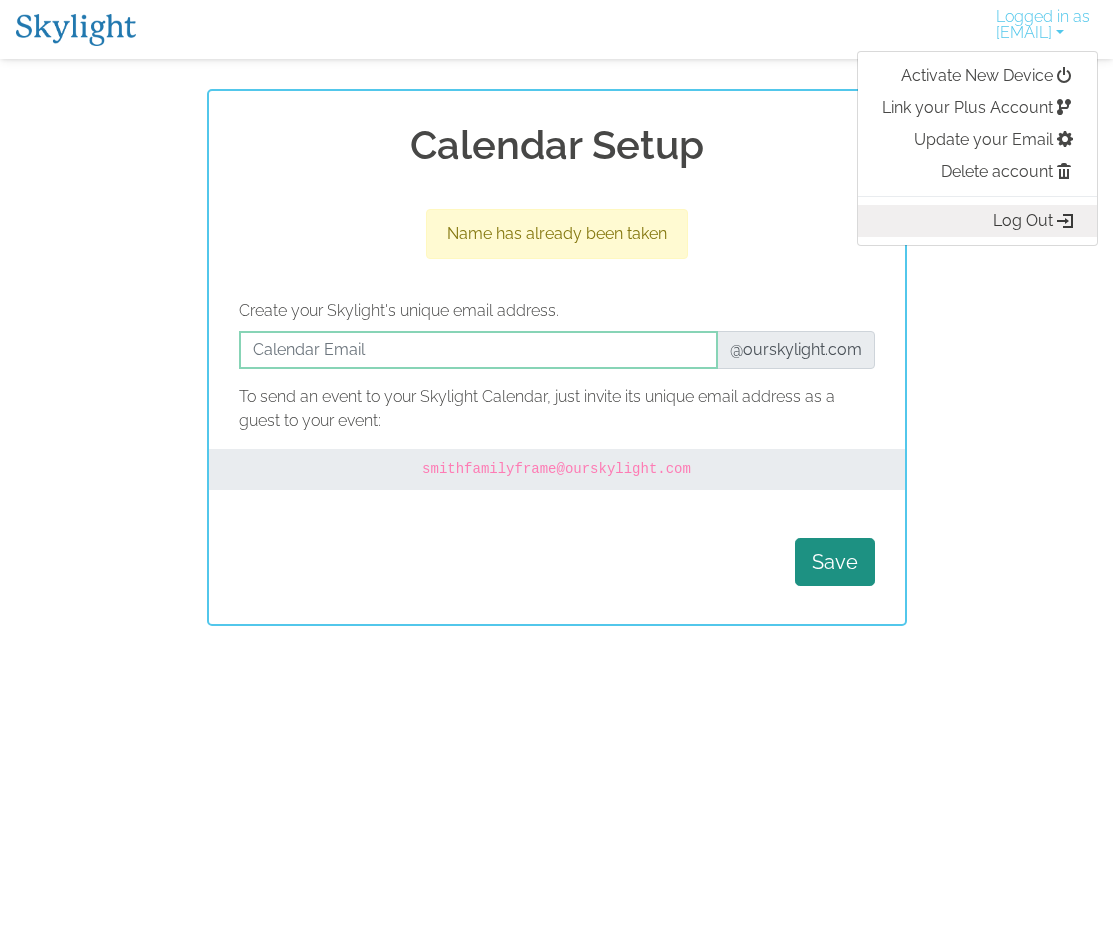click on "Log Out" at bounding box center (977, 221) 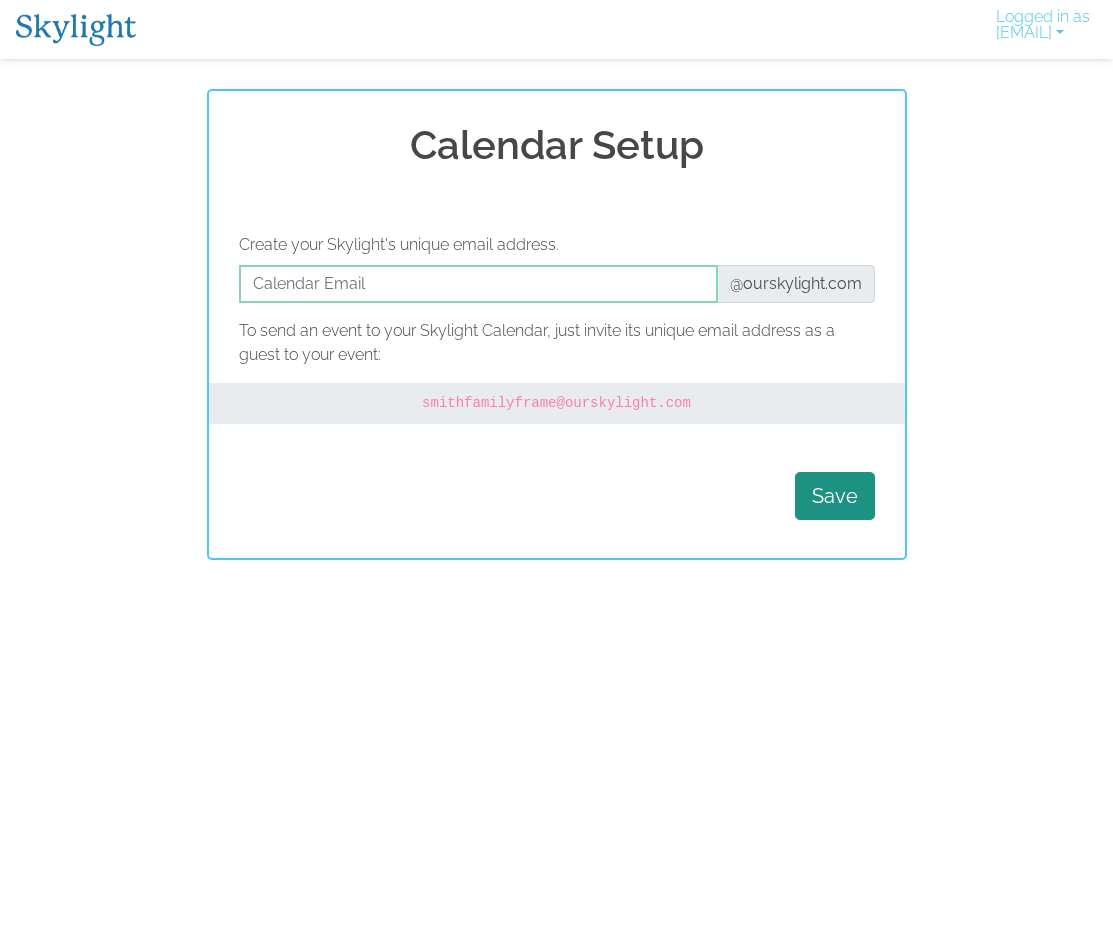 scroll, scrollTop: 0, scrollLeft: 0, axis: both 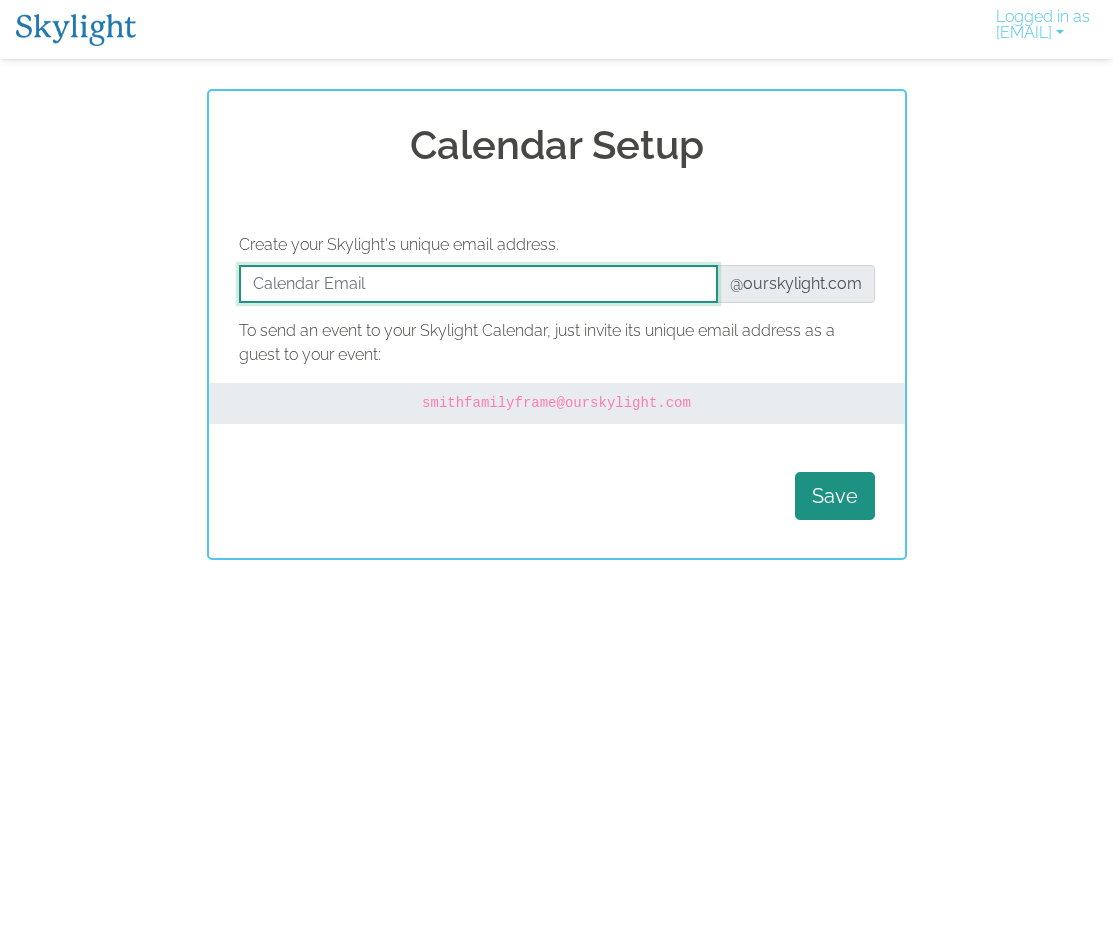 click at bounding box center (478, 284) 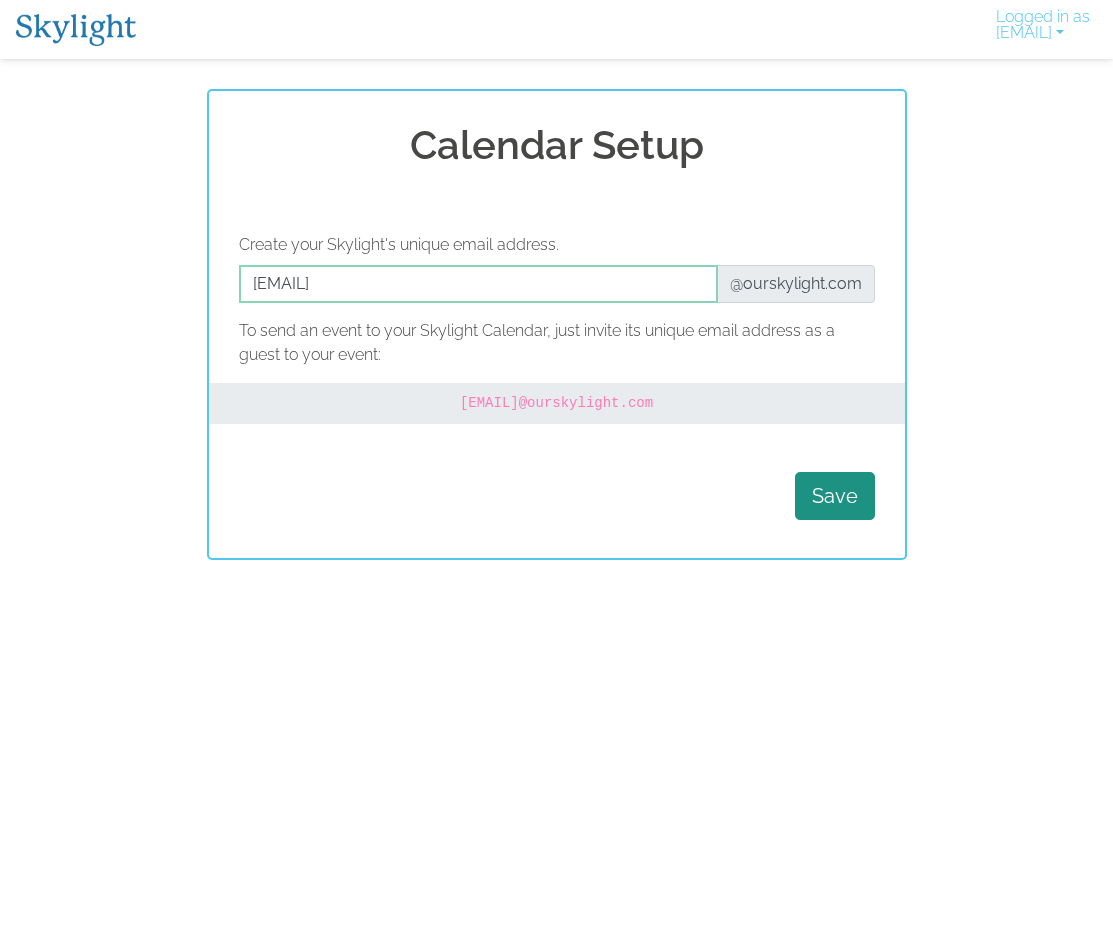click at bounding box center (478, 284) 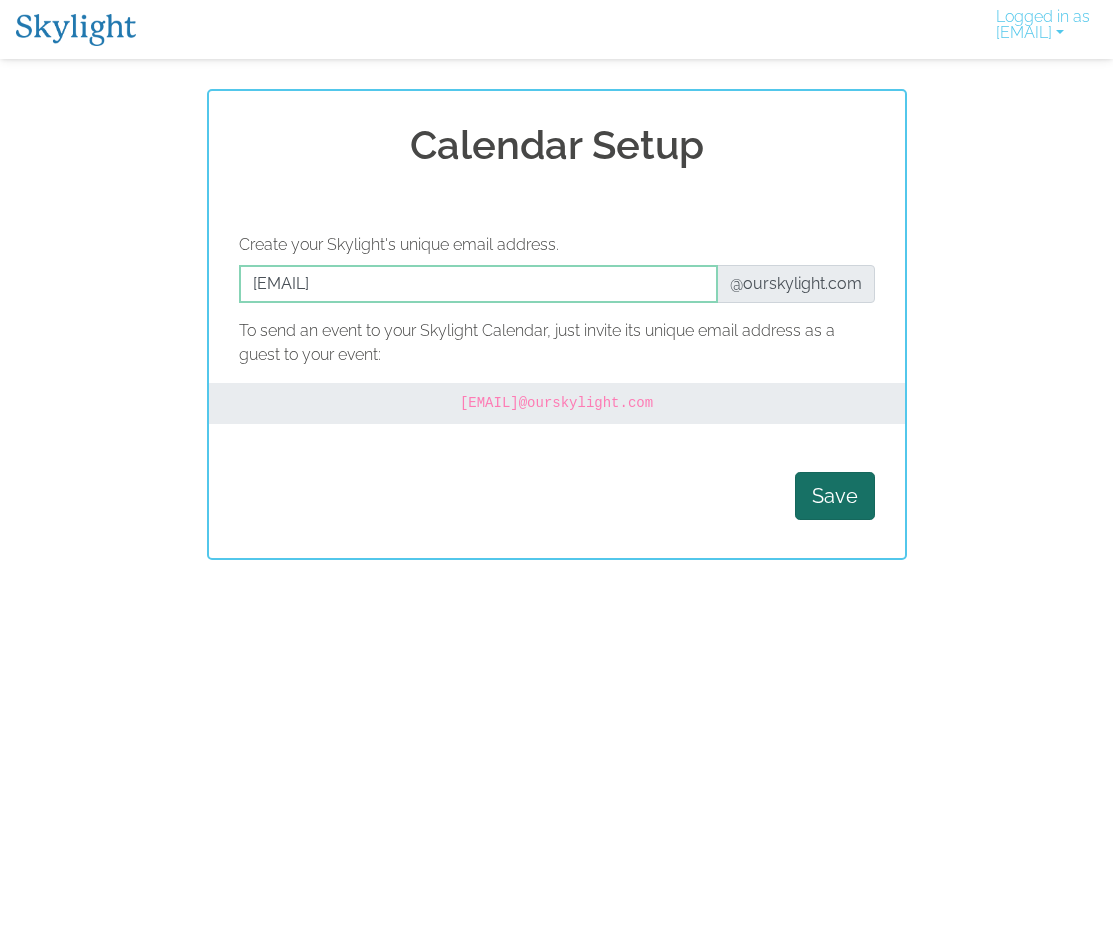 type on "[EMAIL]" 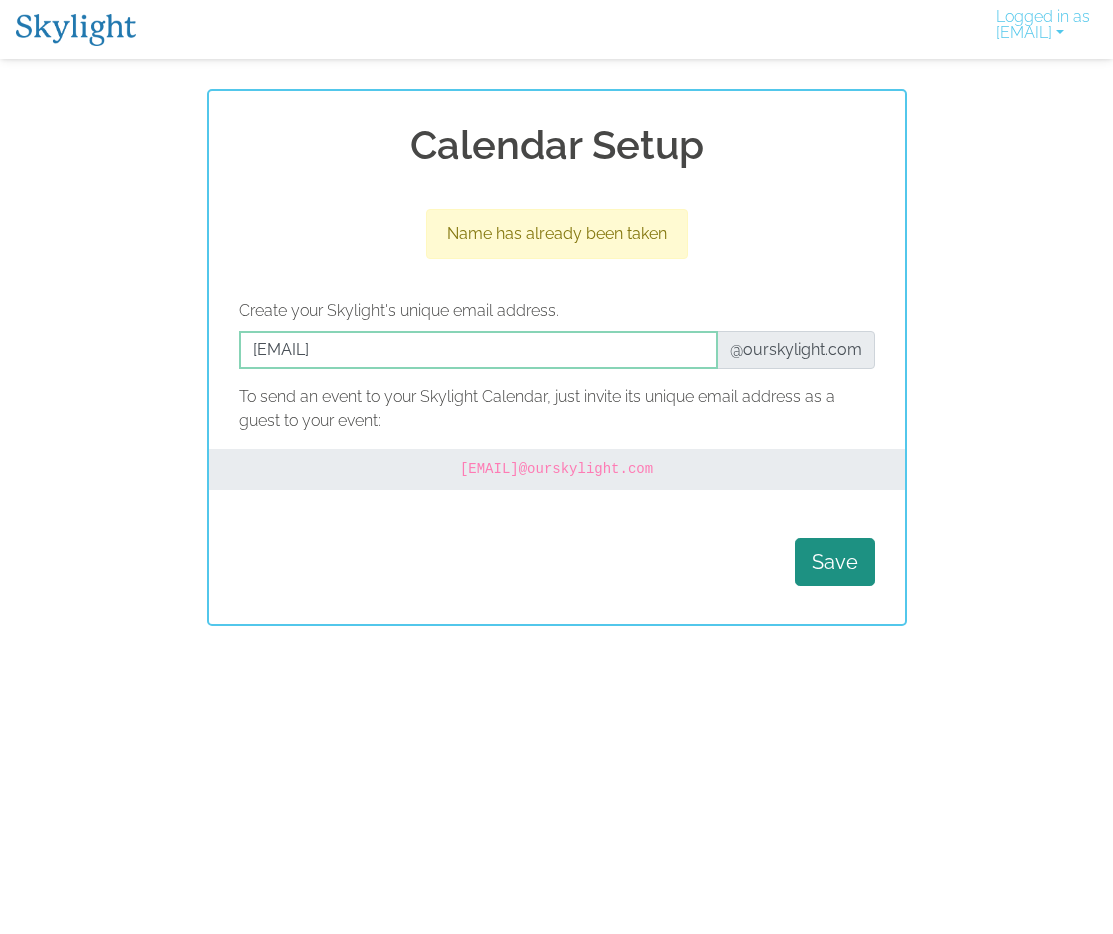 click on "Logged in as [EMAIL] Activate New Device     Link your Plus Account     Update your Email     Delete account     Log Out" at bounding box center (557, 29) 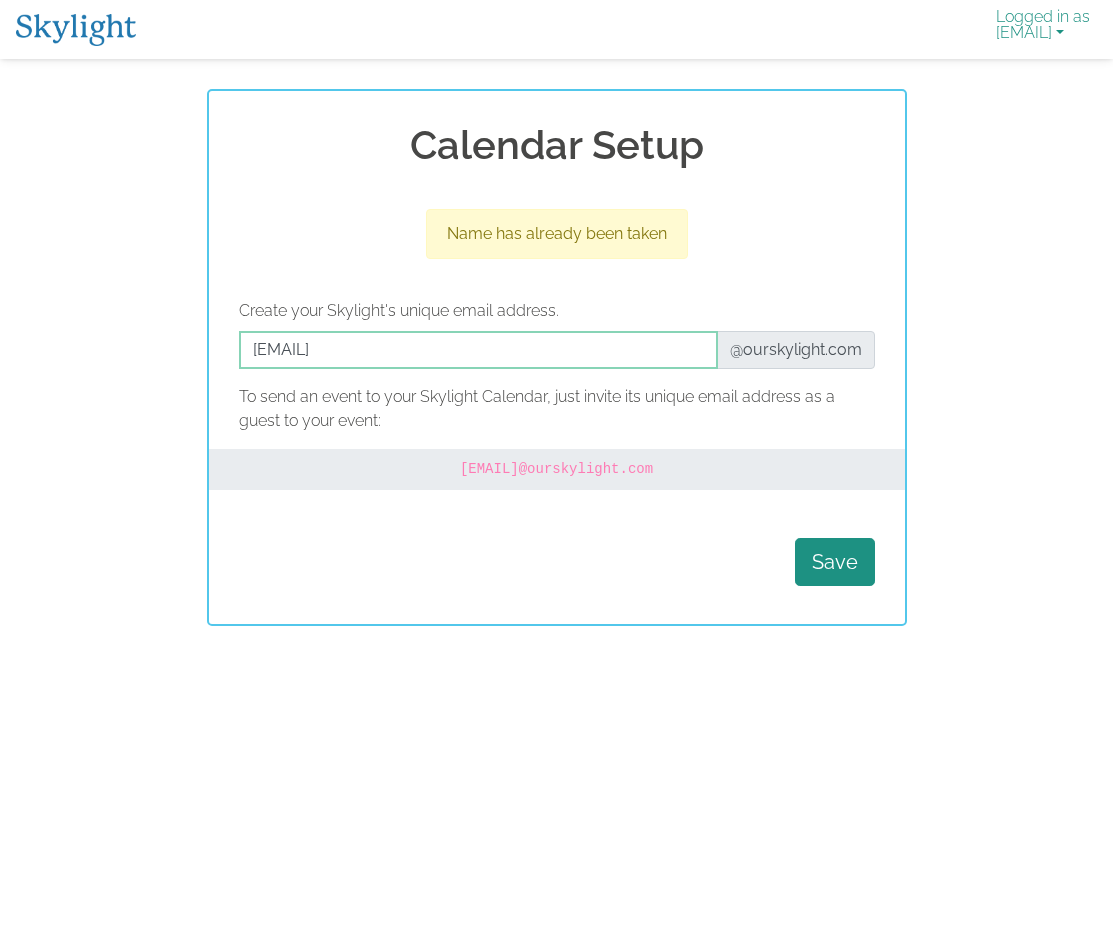 click on "Logged in as [EMAIL]" at bounding box center [1043, 29] 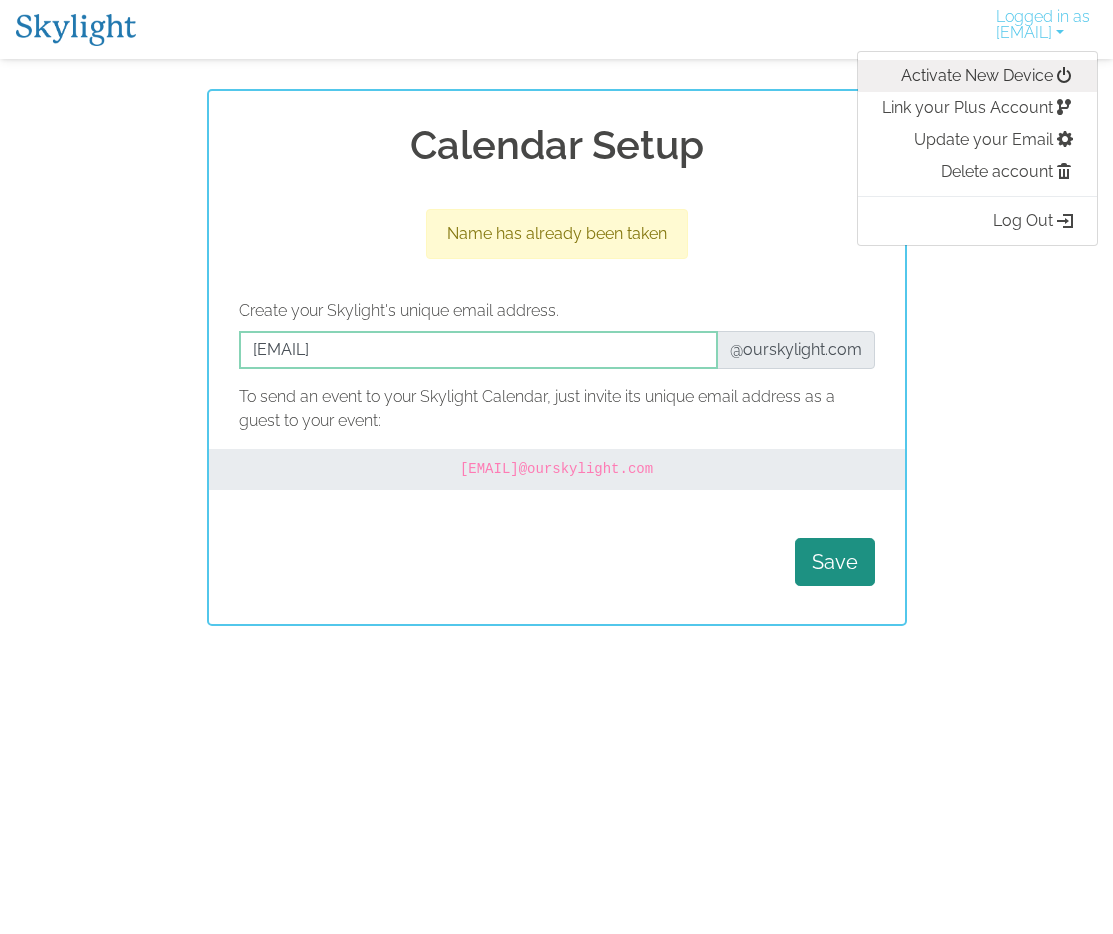 click on "Activate New Device" at bounding box center (977, 76) 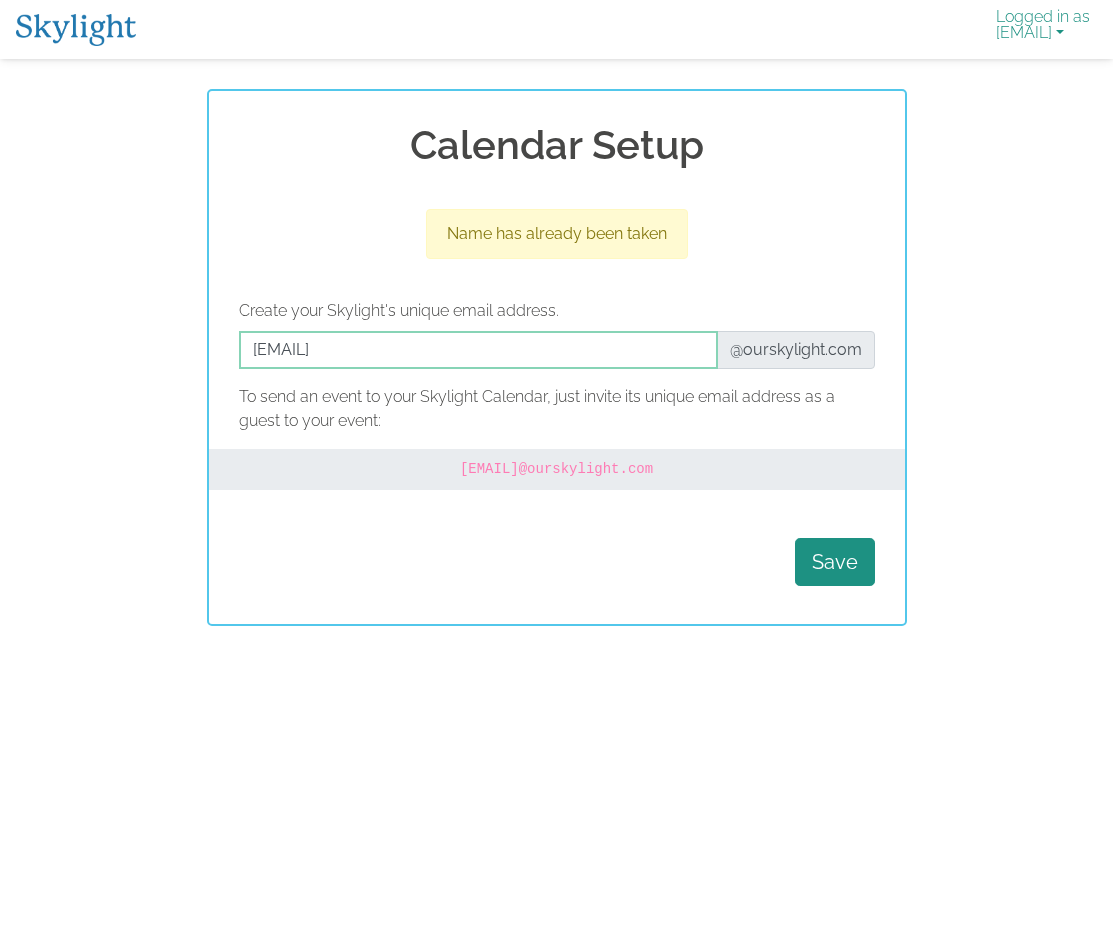 click on "Logged in as [EMAIL]" at bounding box center [1043, 29] 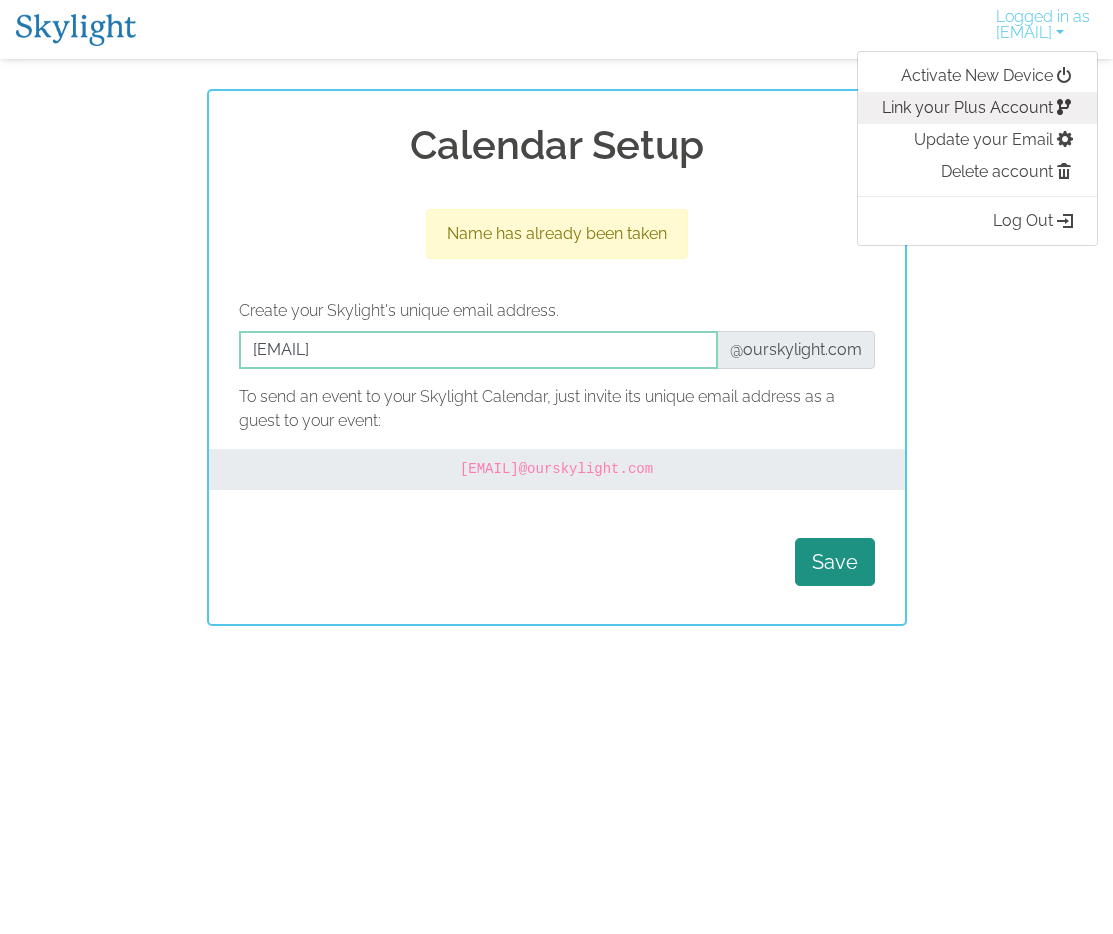click on "Link your Plus Account" at bounding box center [977, 108] 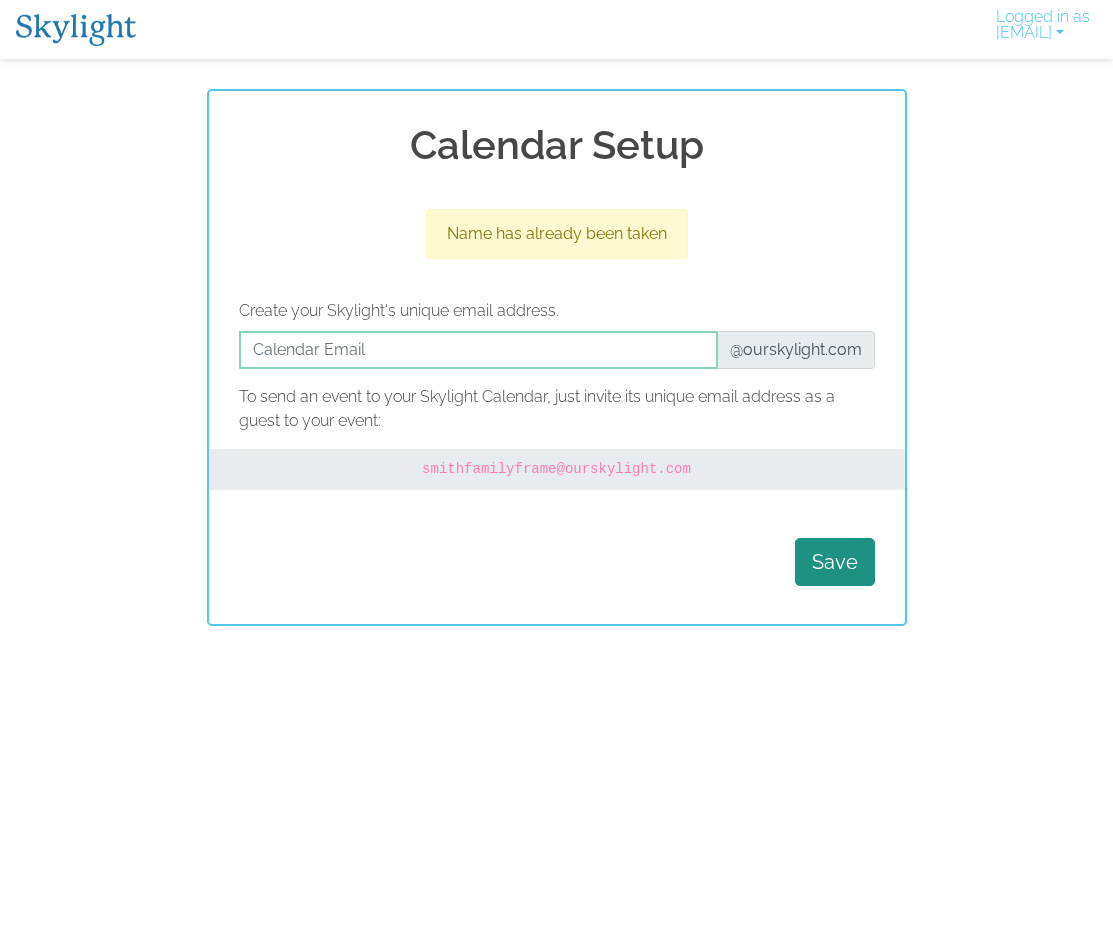scroll, scrollTop: 0, scrollLeft: 0, axis: both 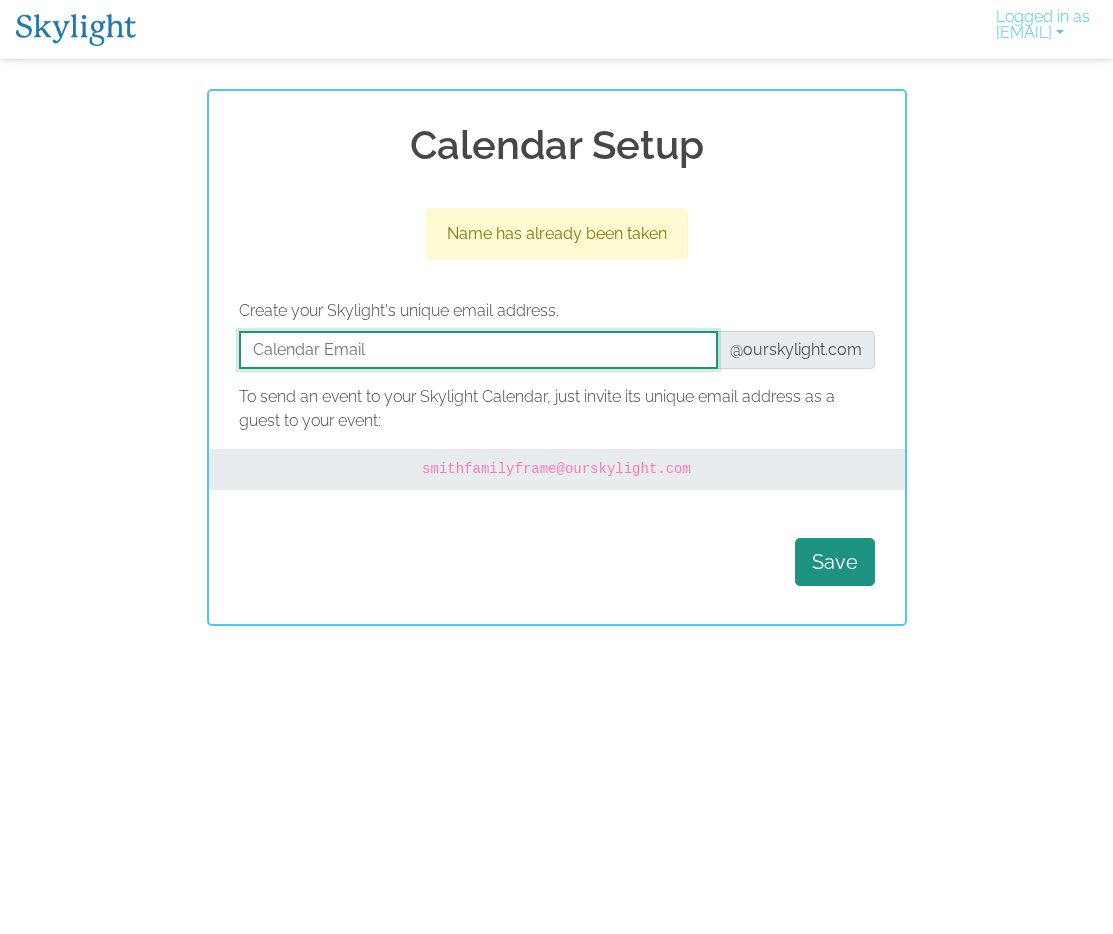 click at bounding box center [478, 350] 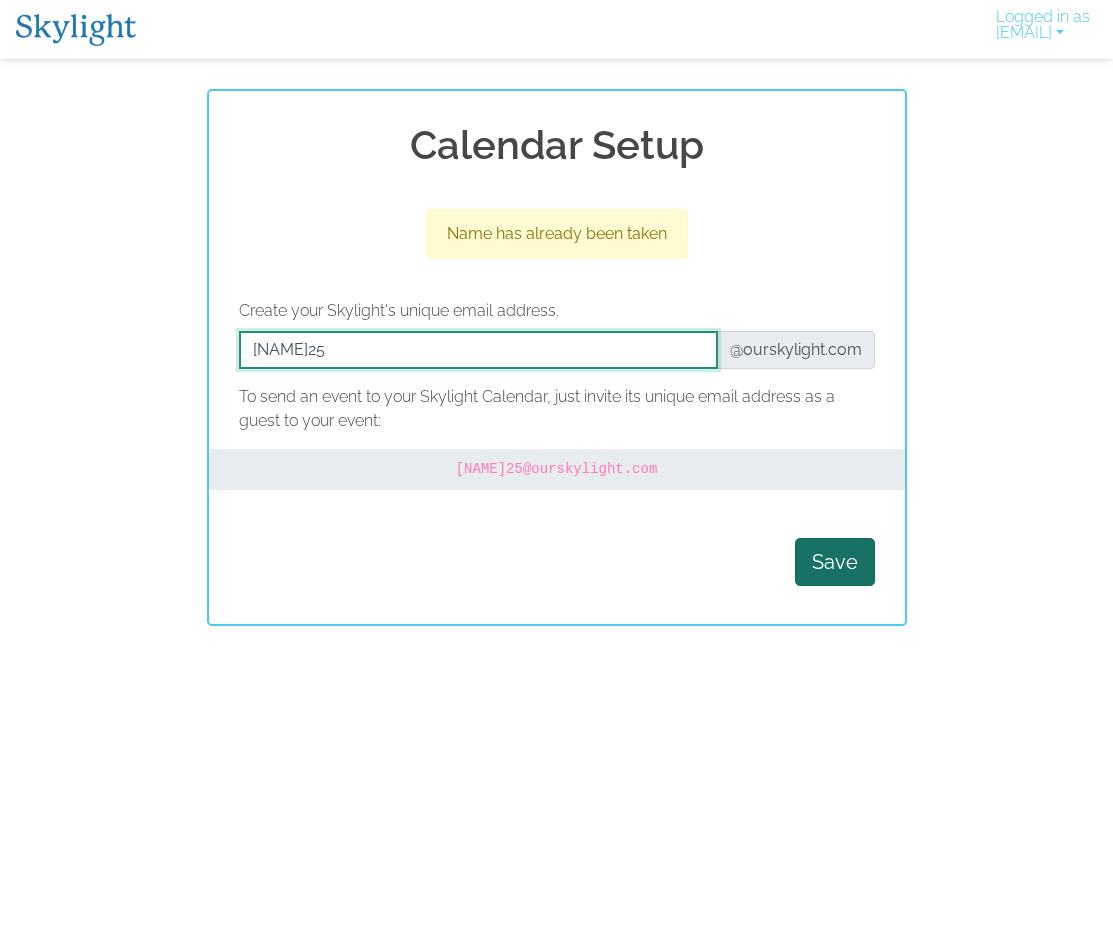 type on "[EMAIL]" 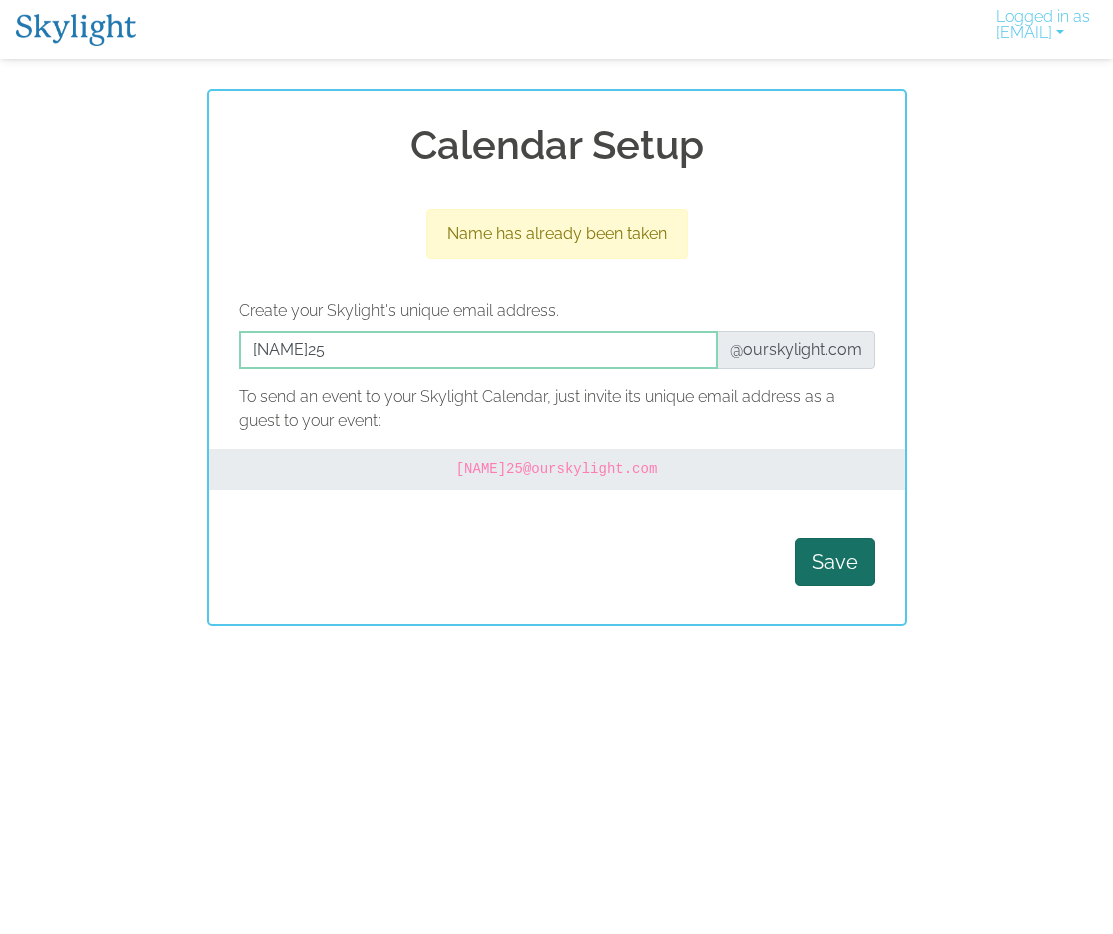 click on "Save" at bounding box center (835, 562) 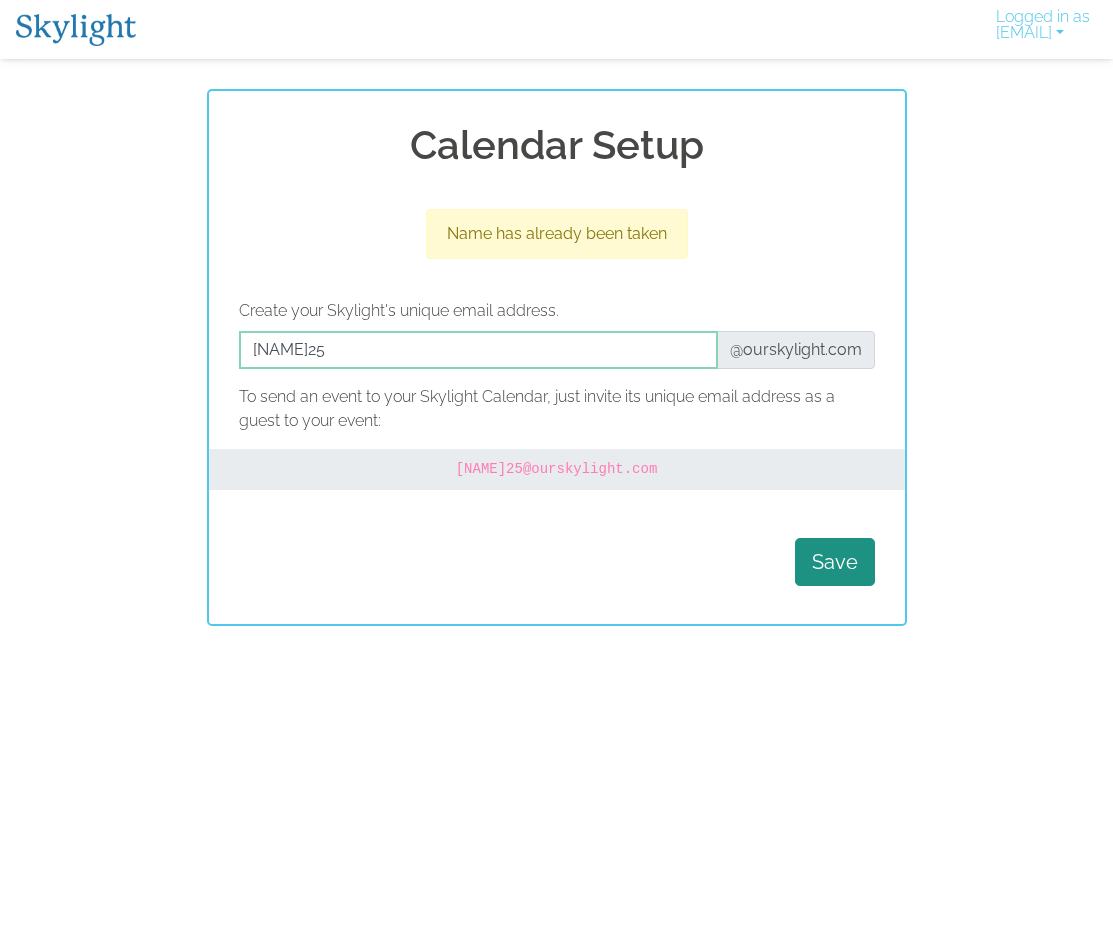 click on "Logged in as [EMAIL] Activate New Device     Link your Plus Account     Update your Email     Delete account     Log Out" at bounding box center (557, 29) 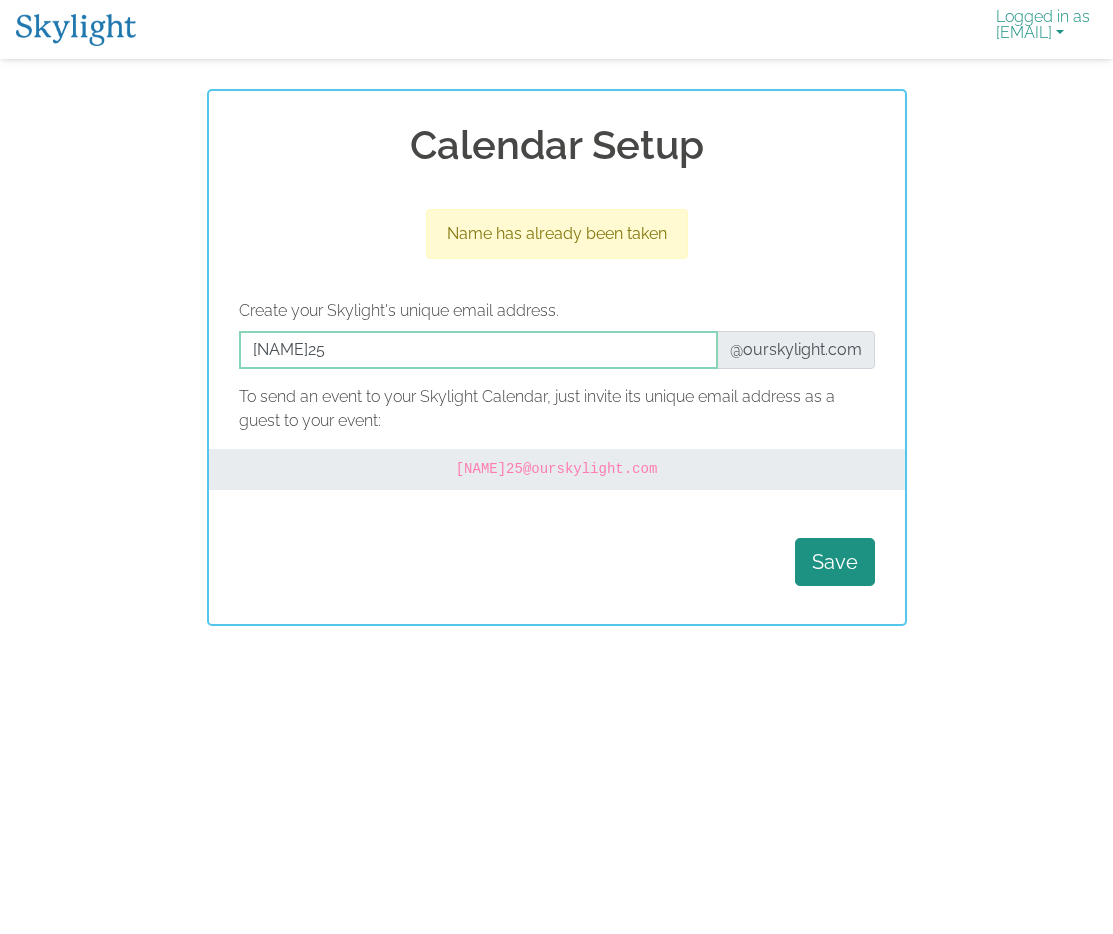 click on "Logged in as [EMAIL]" at bounding box center (1043, 29) 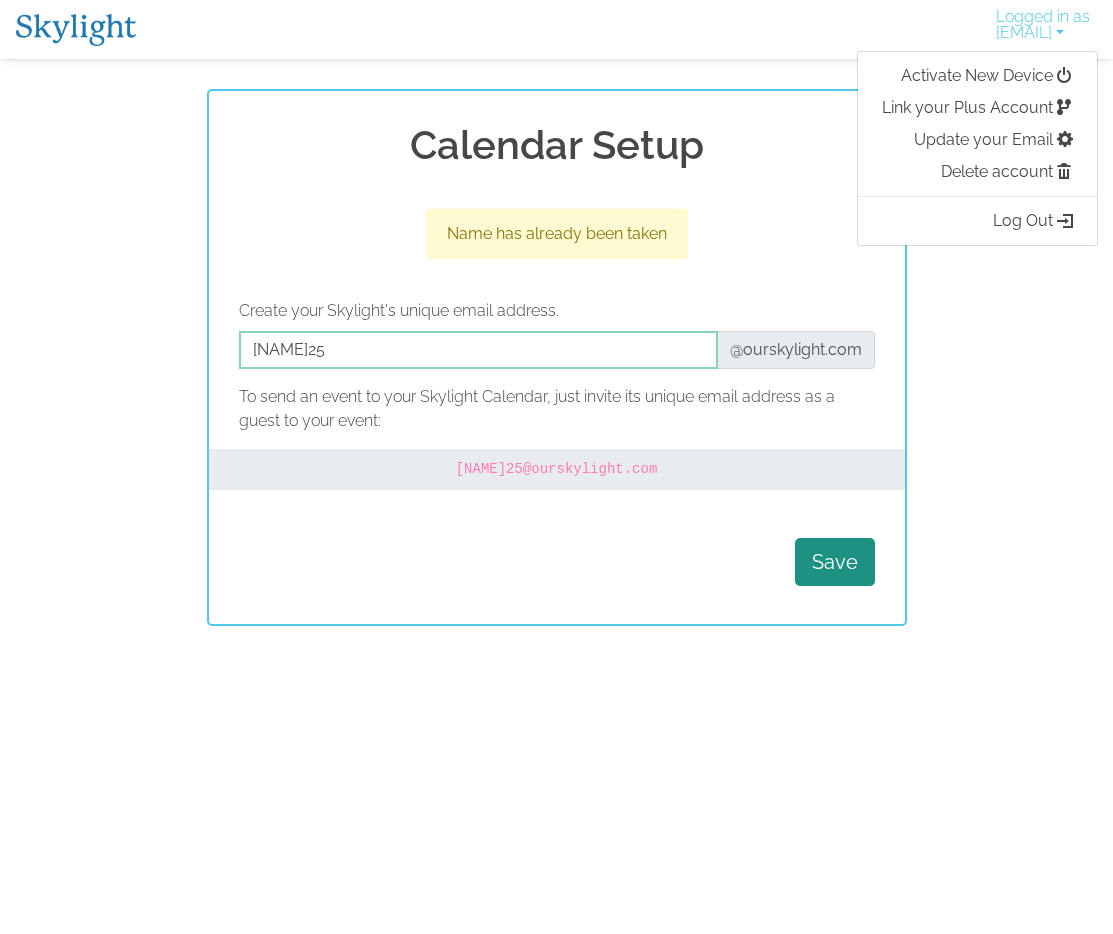 click on "Calendar Setup Name has already been taken Create your Skylight's unique email address.   @ourskylight.com To send an event to your Skylight Calendar, just invite its unique email address as a guest to your event: edfam25 @ourskylight.com Save" at bounding box center (556, 357) 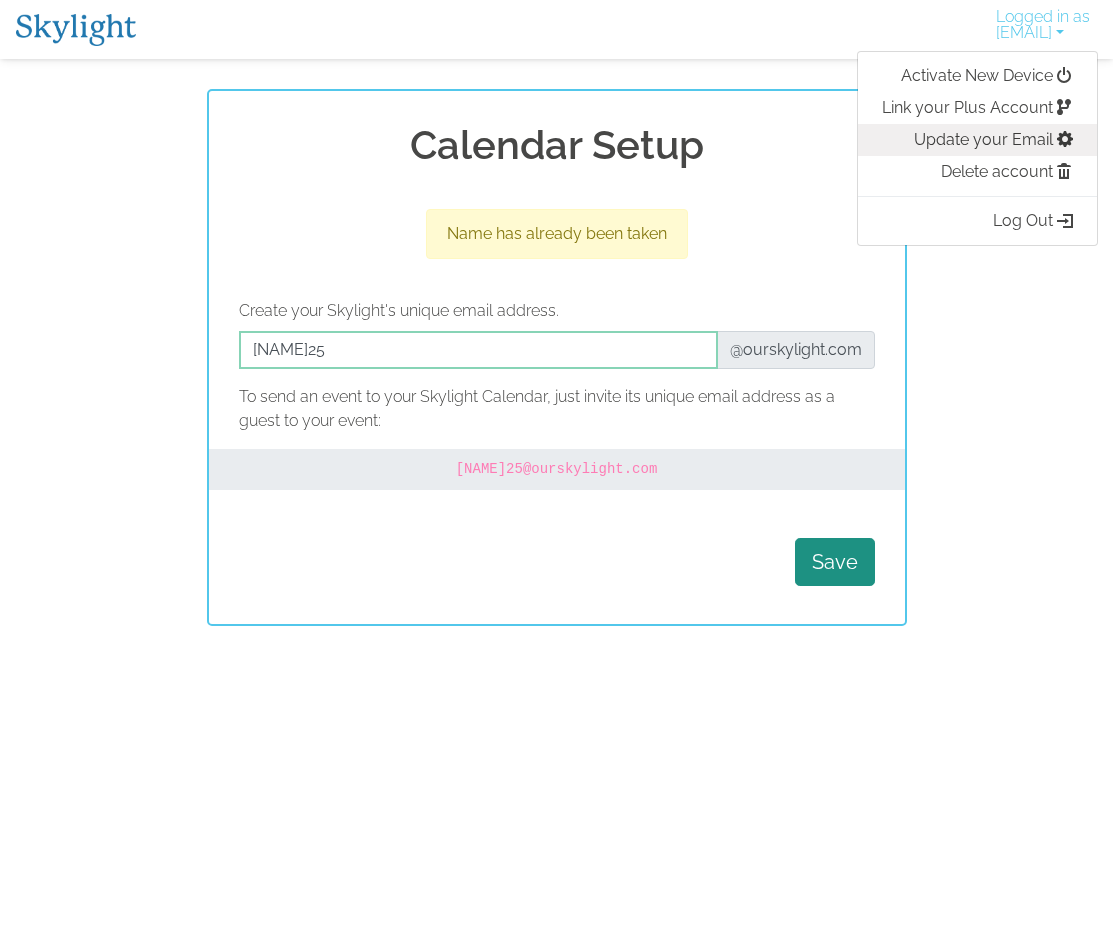click on "Update your Email" at bounding box center (977, 140) 